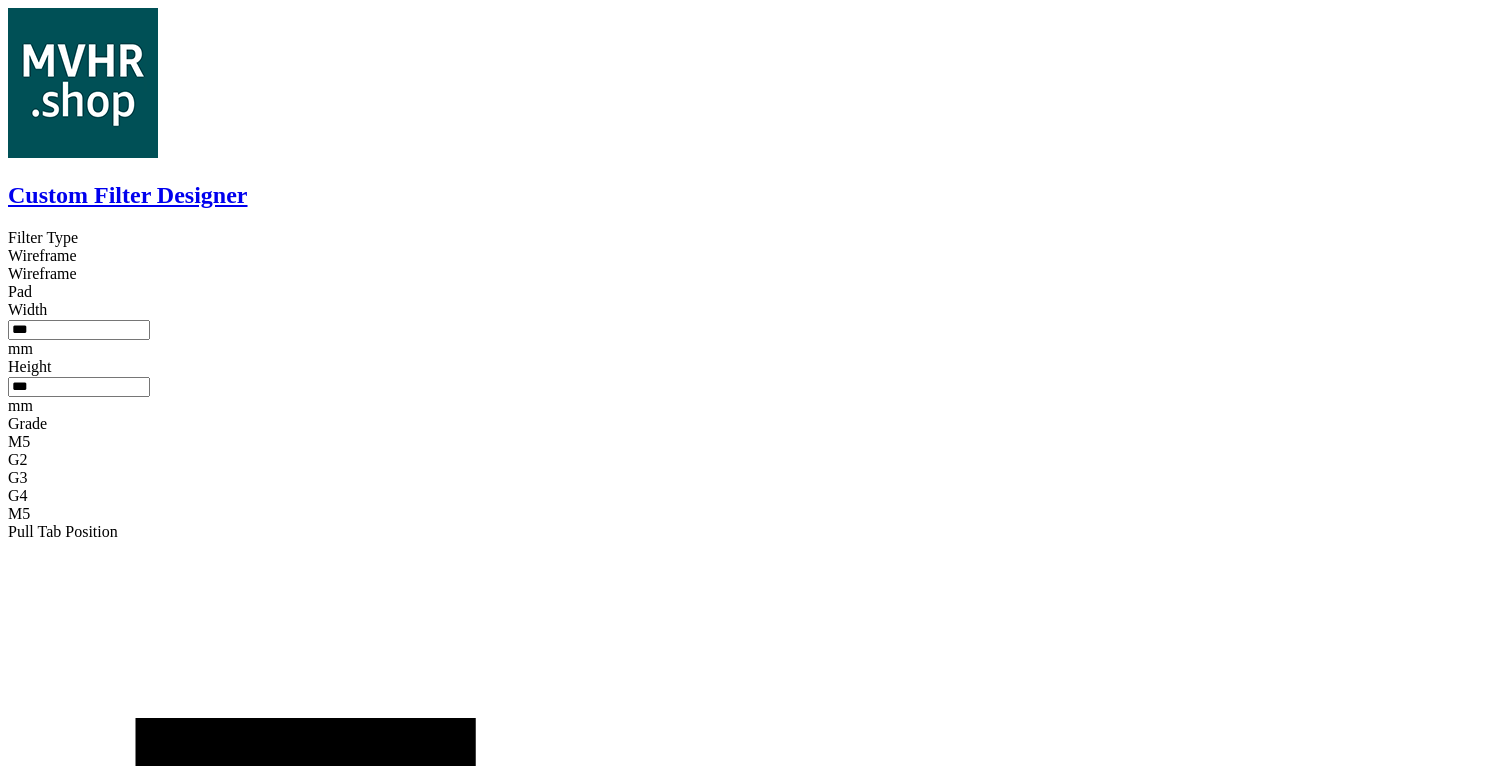 scroll, scrollTop: 0, scrollLeft: 0, axis: both 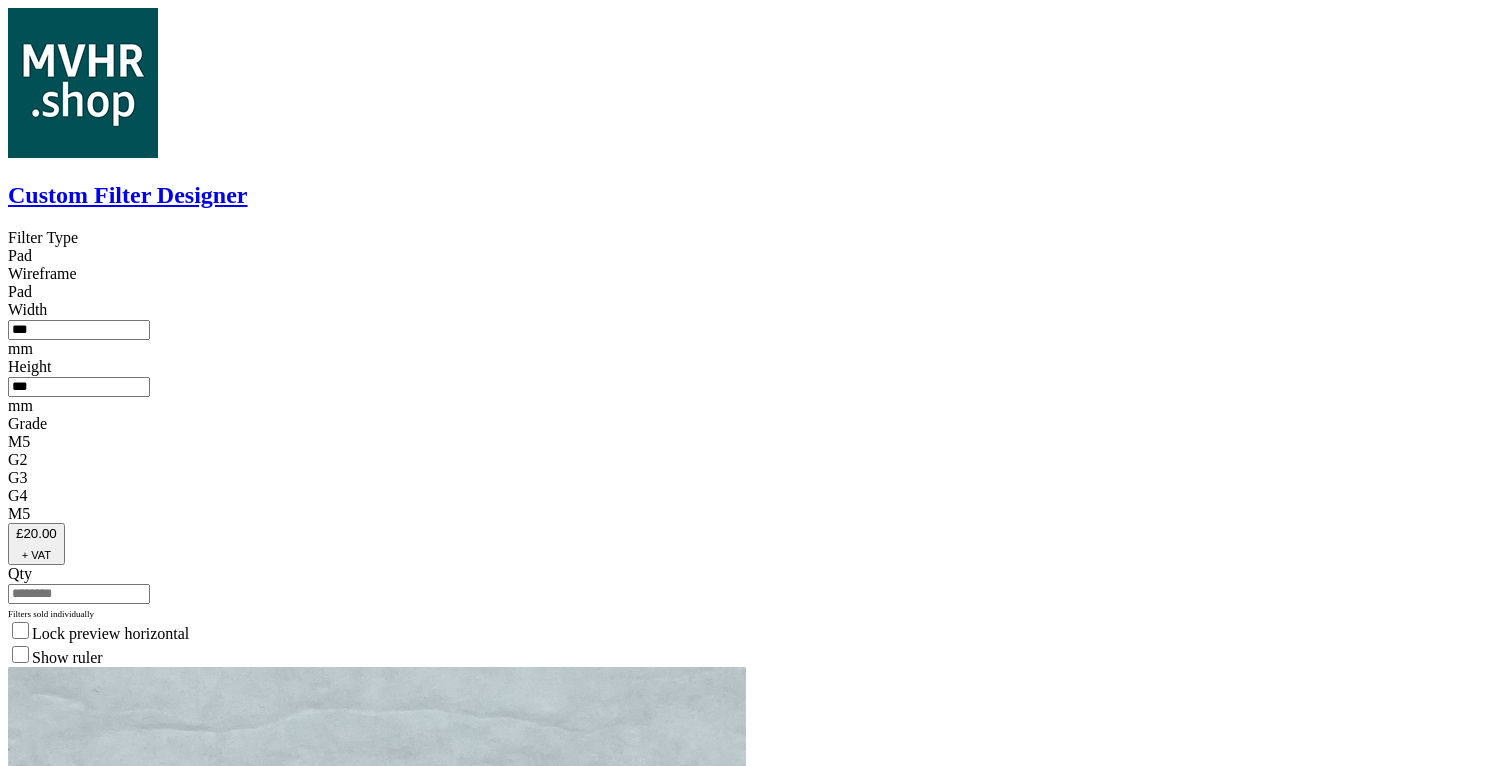 click on "M5 G2 G3 G4 M5" at bounding box center [756, 274] 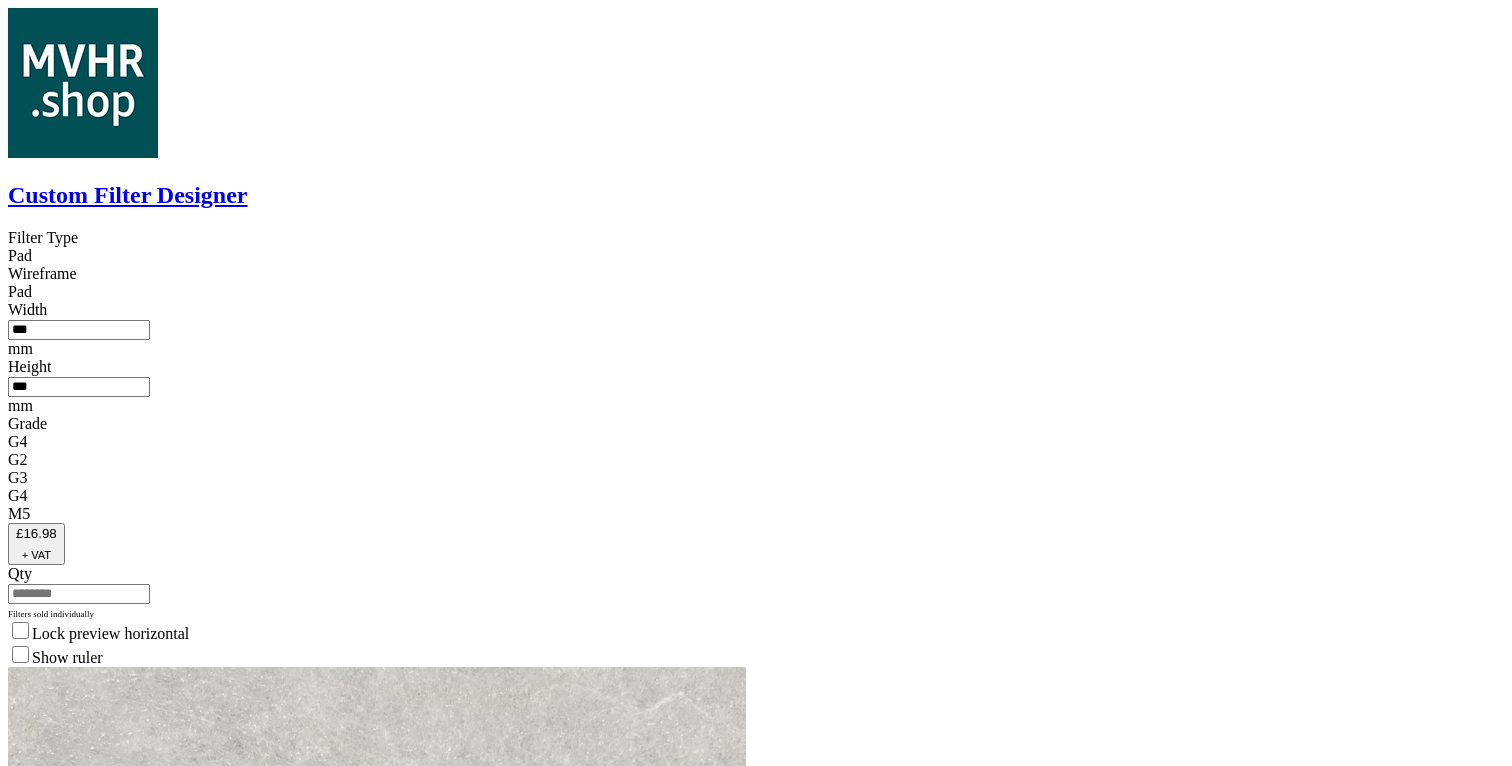 click on "255 mm 480 mm" at bounding box center [377, 860] 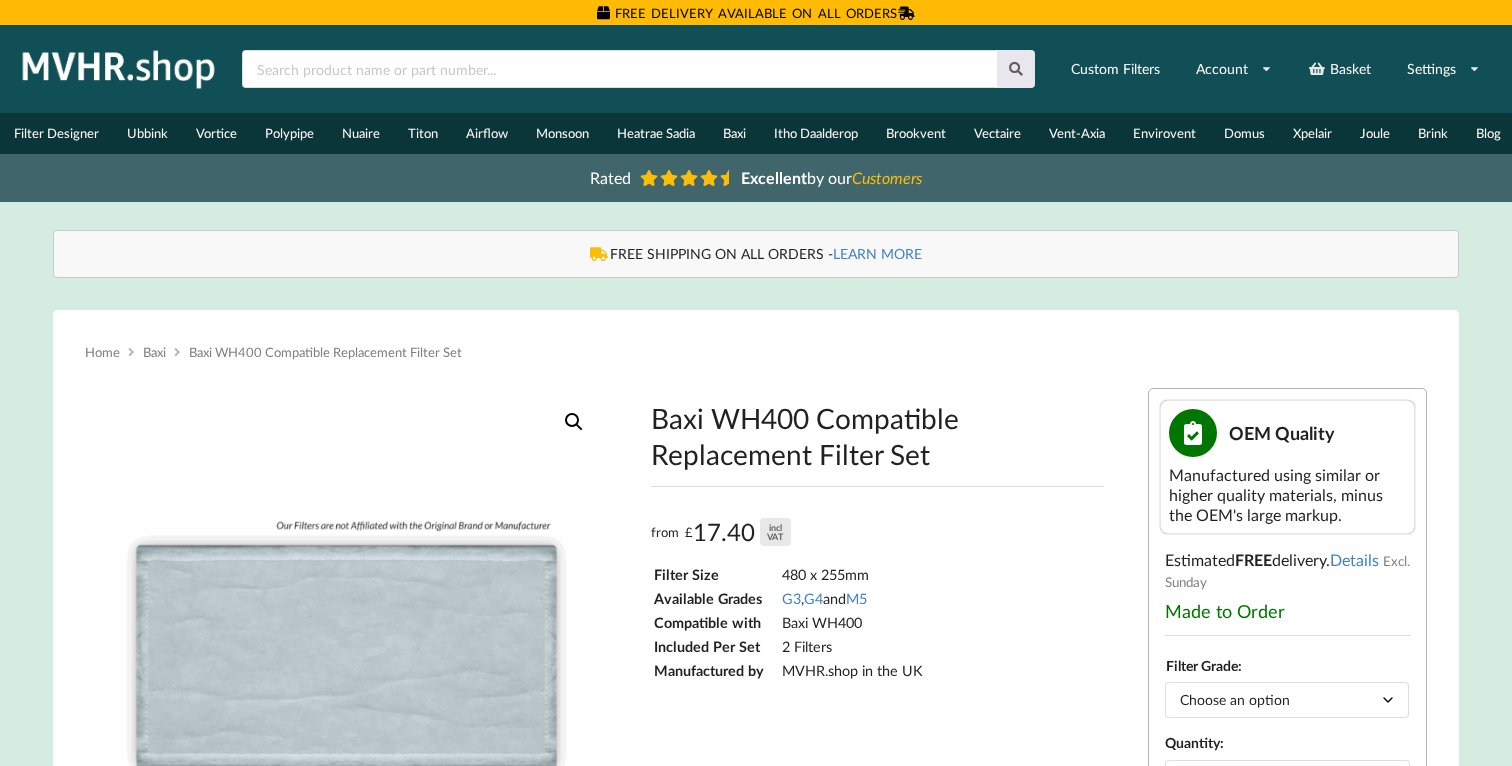 scroll, scrollTop: 0, scrollLeft: 0, axis: both 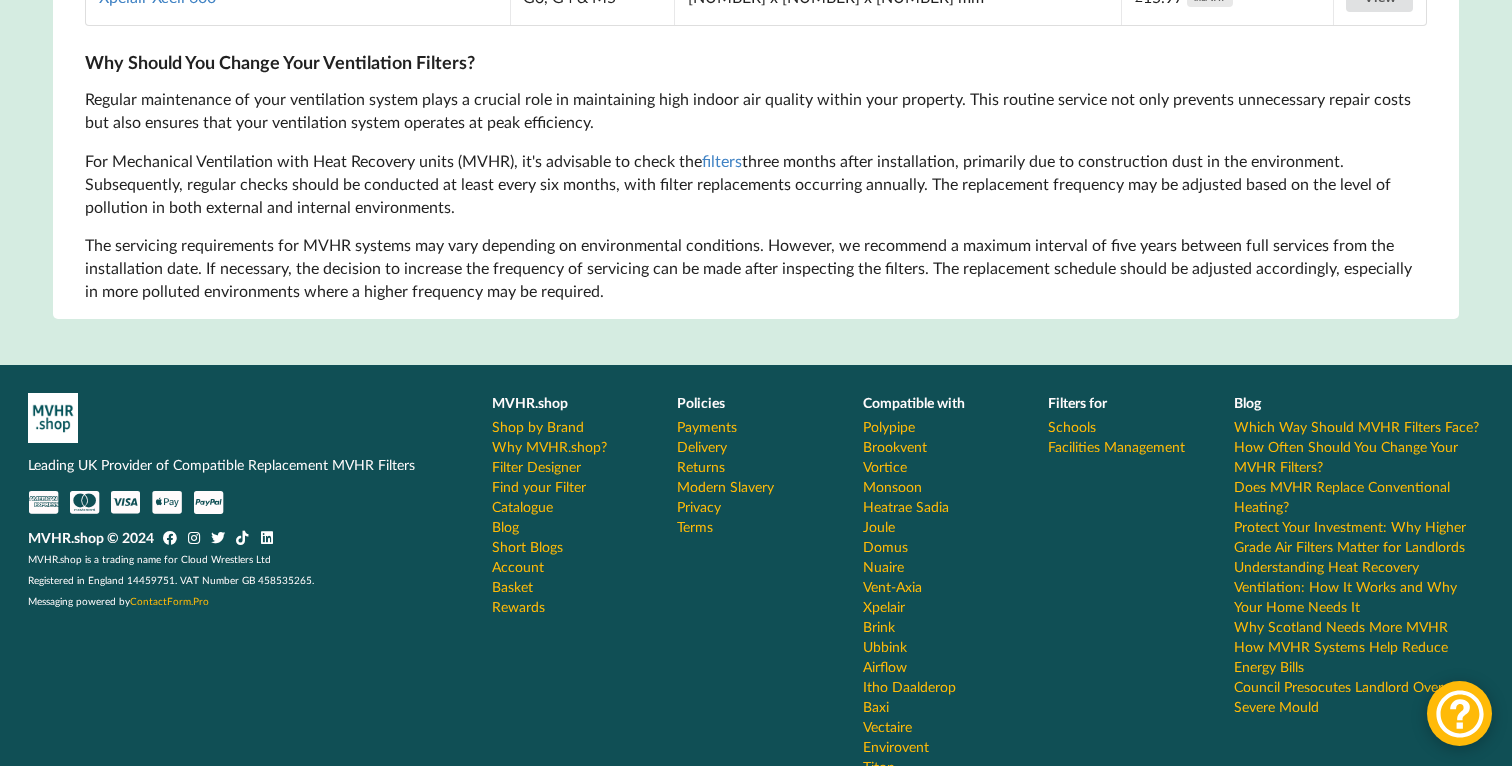 click on "Blog" at bounding box center [505, 527] 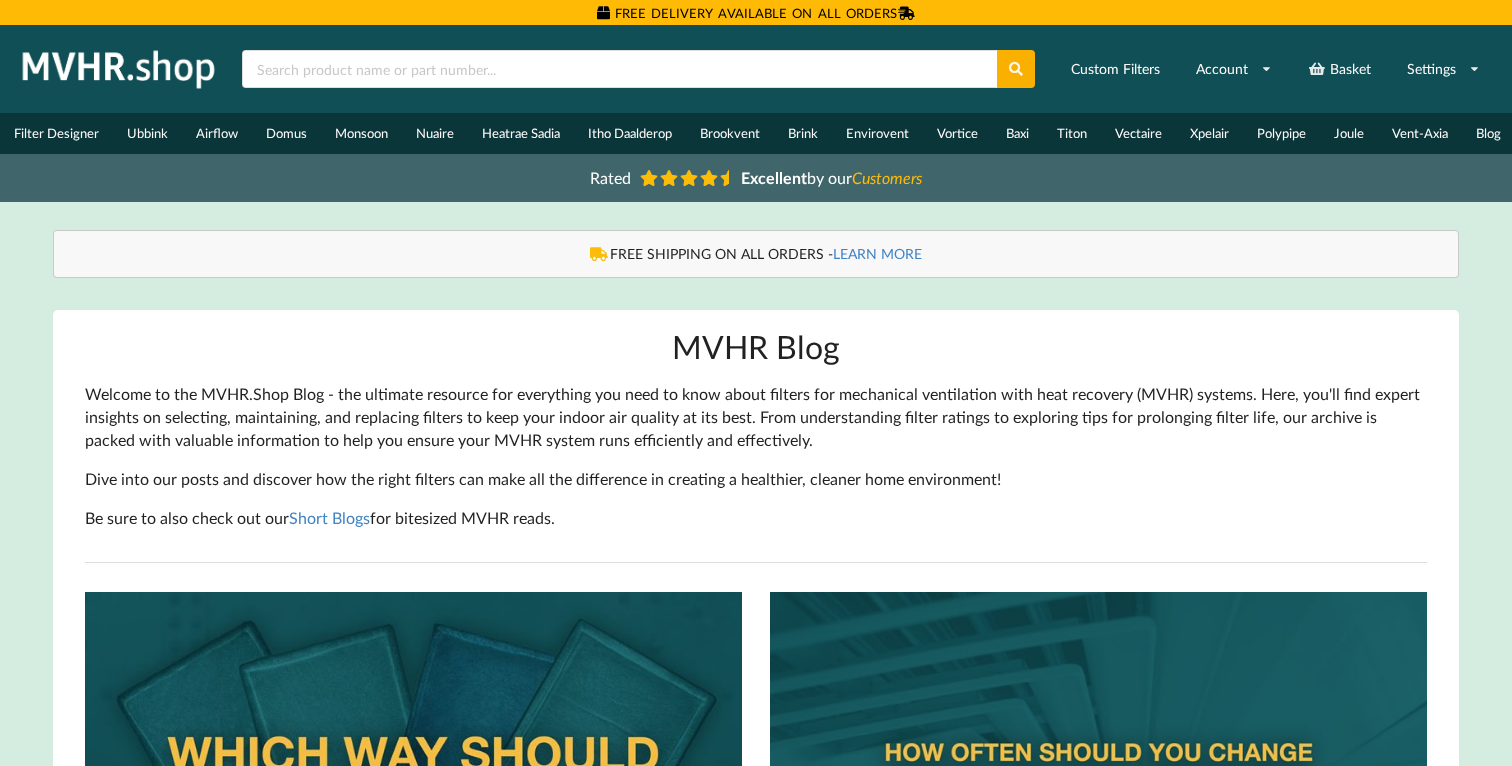scroll, scrollTop: 0, scrollLeft: 0, axis: both 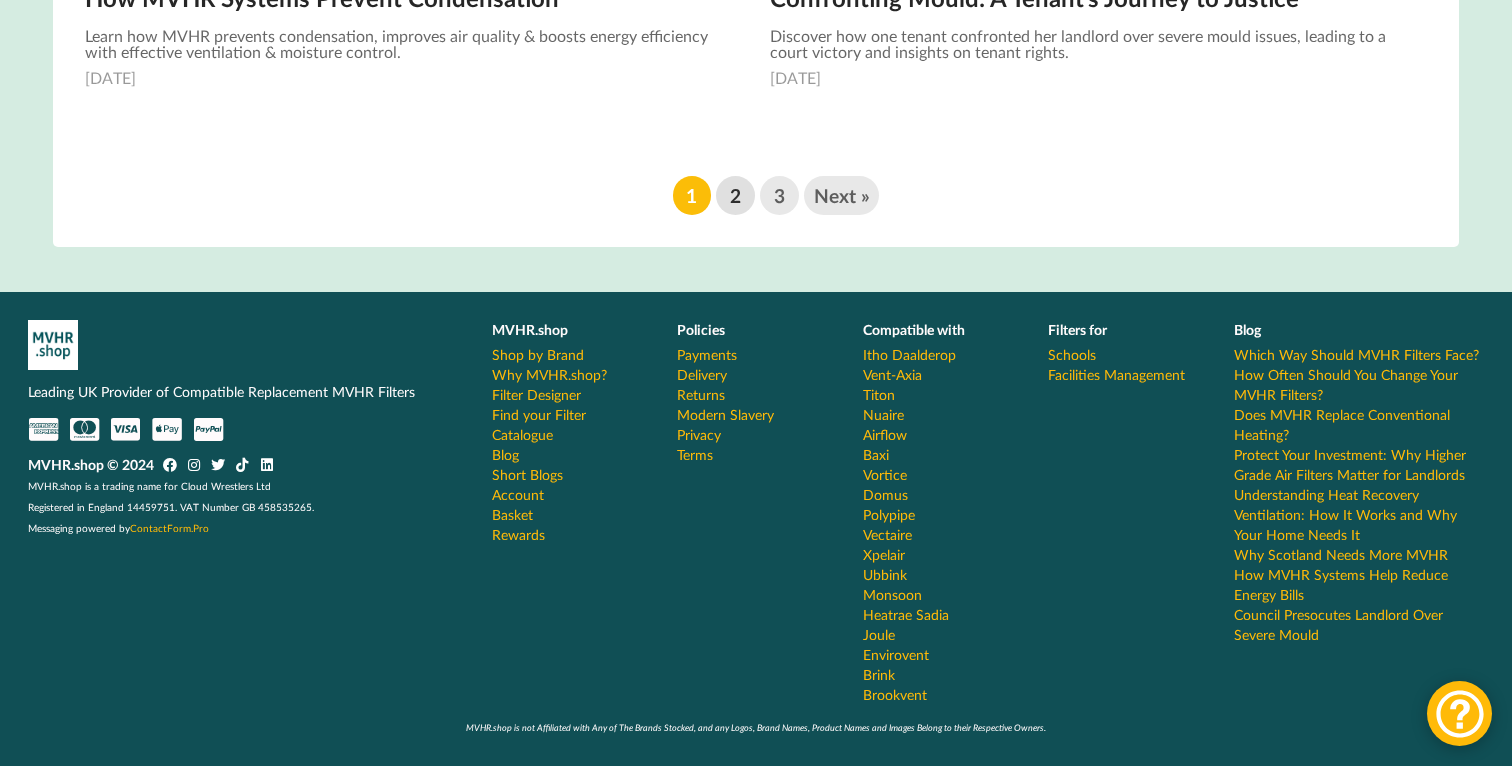 click on "2" at bounding box center (735, 195) 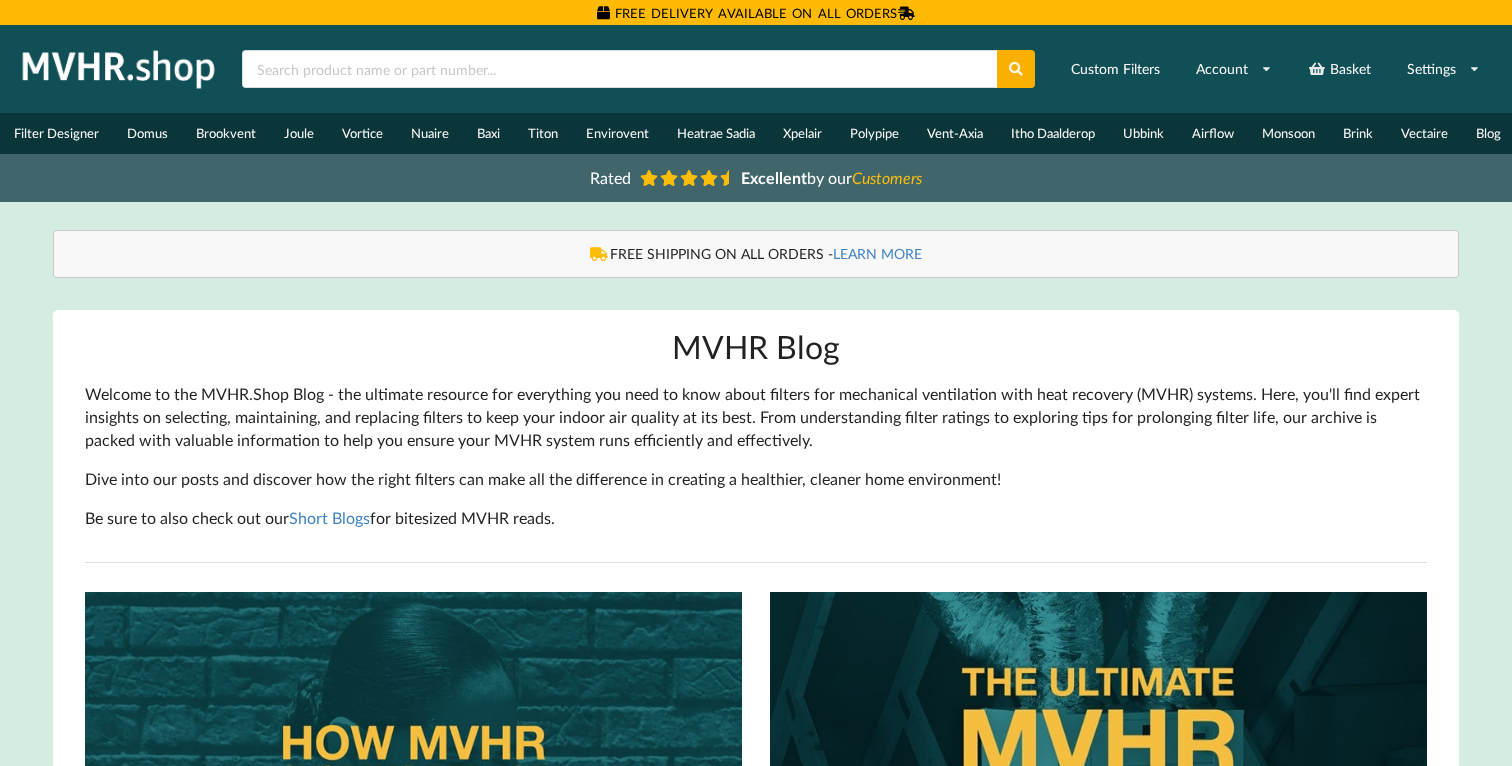 scroll, scrollTop: 0, scrollLeft: 0, axis: both 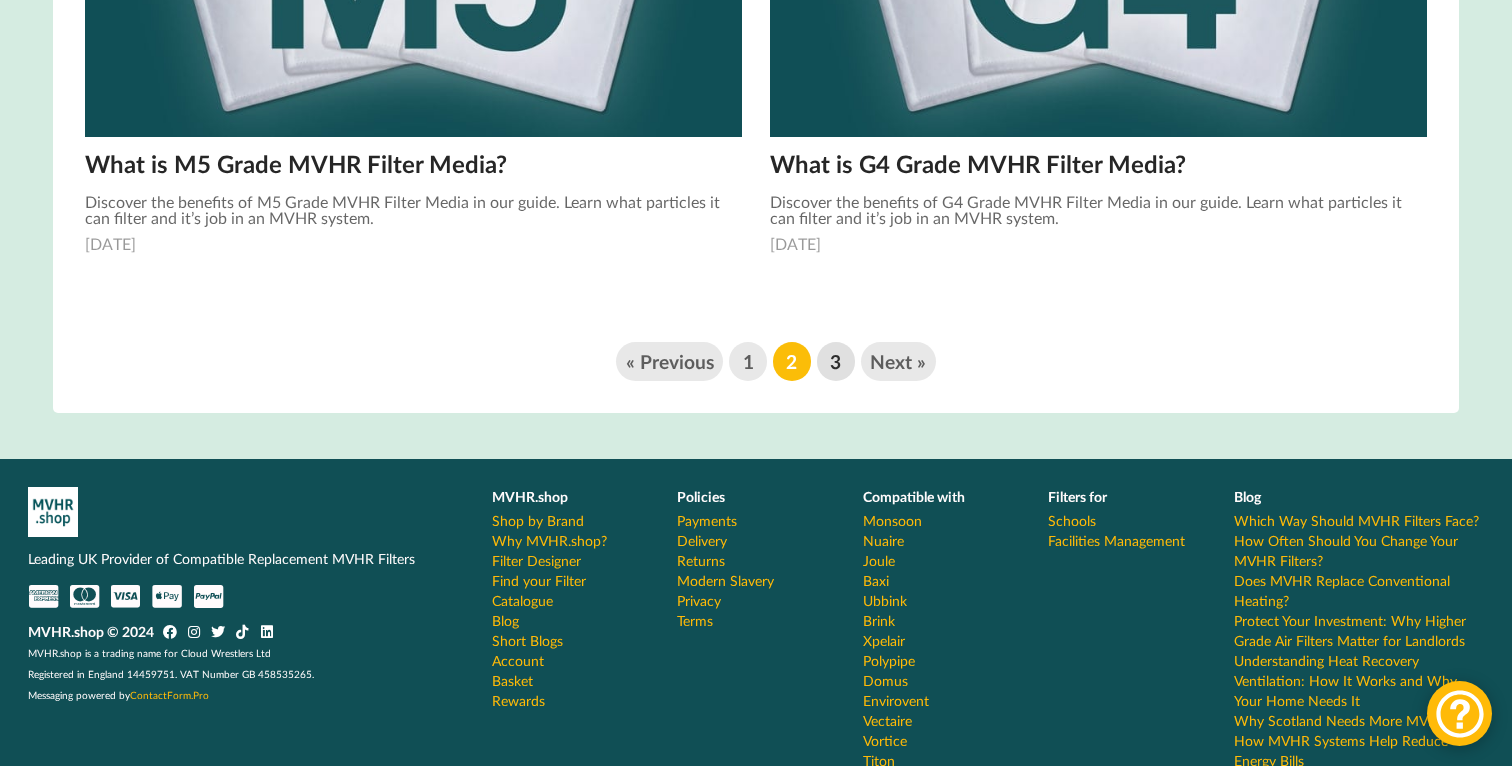 click on "3" at bounding box center (836, 361) 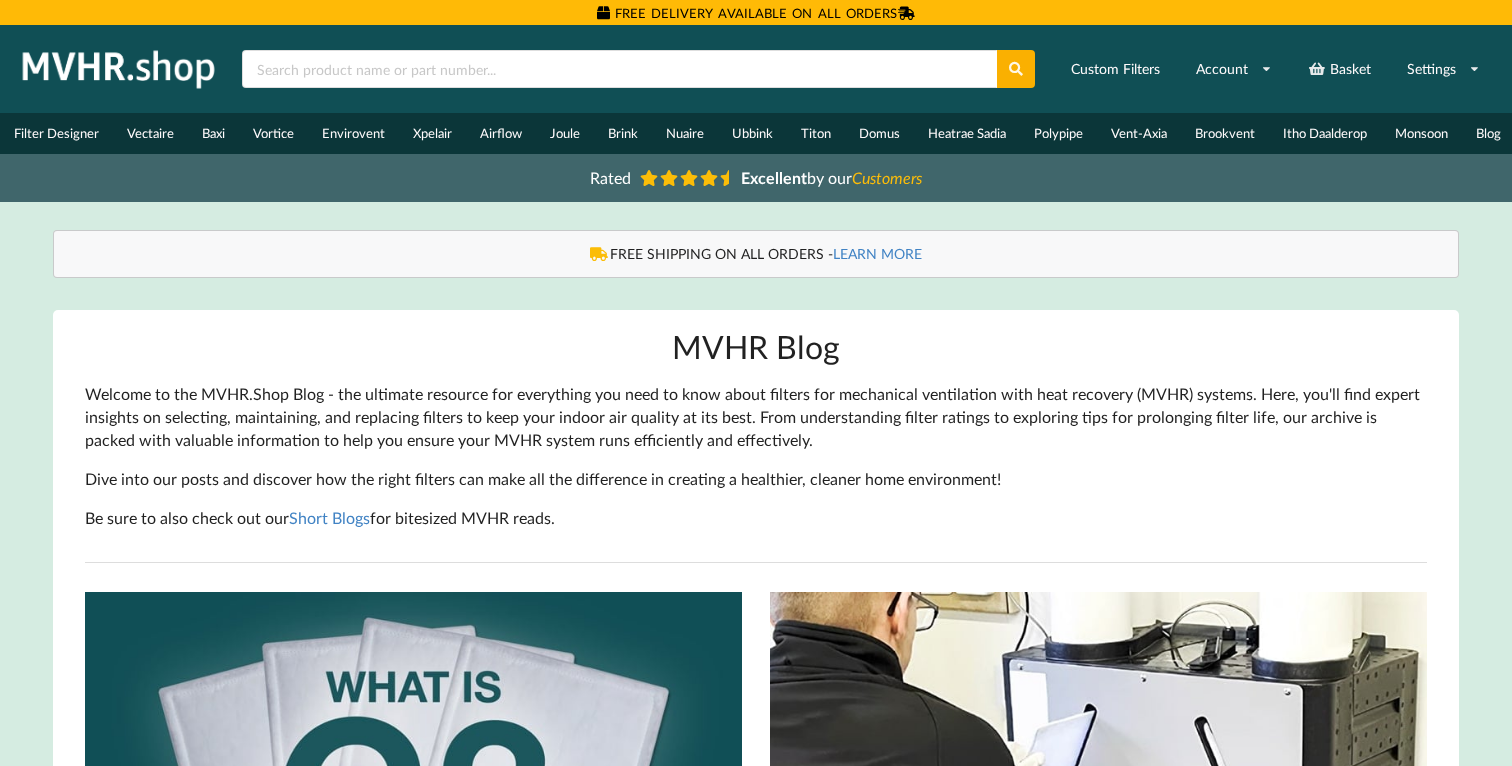 scroll, scrollTop: 0, scrollLeft: 0, axis: both 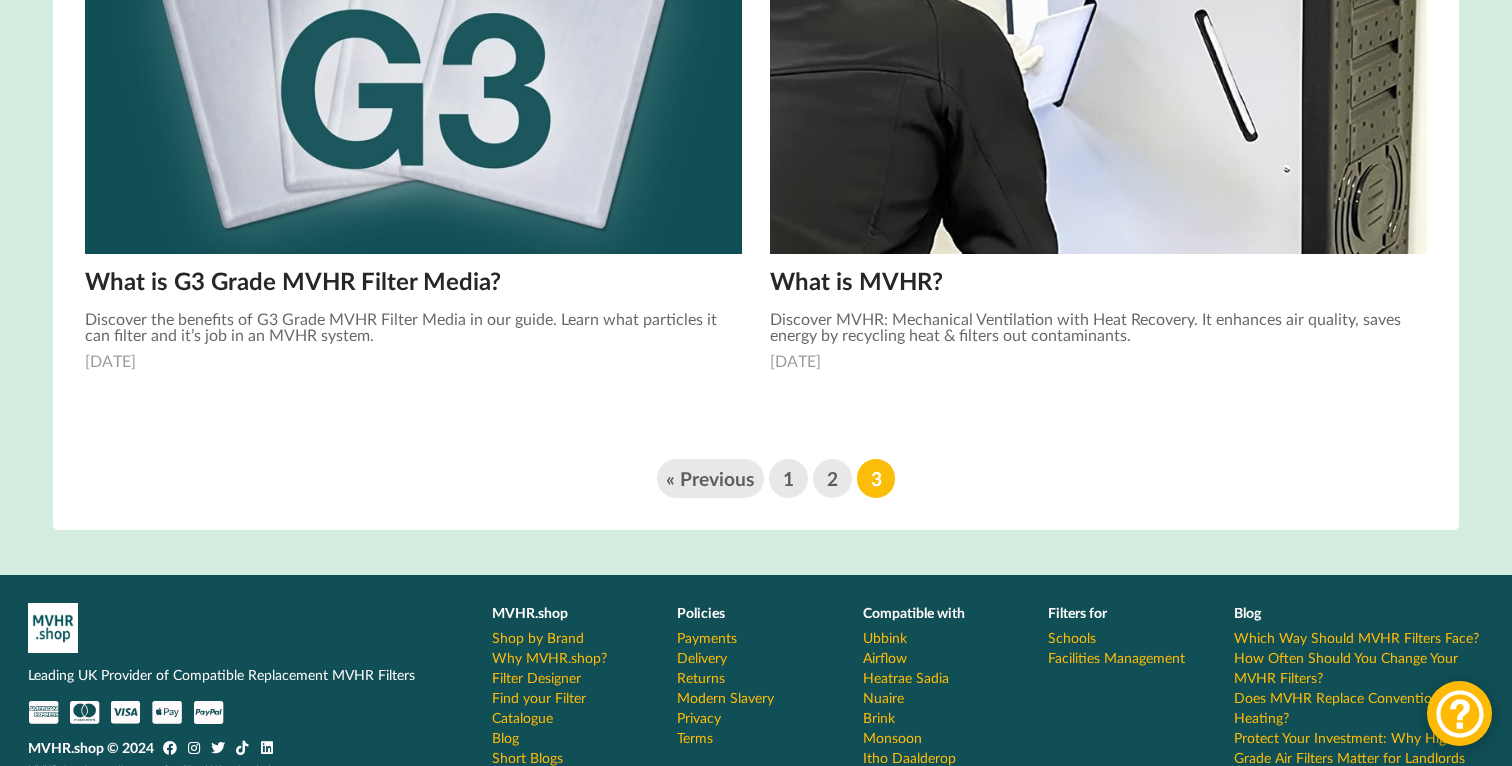 click on "MVHR Blog
Welcome to the MVHR.Shop Blog ‐ the ultimate resource for everything you need to
know about filters for
mechanical ventilation with heat recovery (MVHR) systems. Here, you'll find expert insights on selecting,
maintaining, and replacing filters to keep your indoor air quality at its best. From understanding filter
ratings to exploring tips for prolonging filter life, our archive is packed with valuable information to help
you ensure your MVHR system runs efficiently and effectively.
Dive into our posts and discover how the right
filters can make all the difference in creating a healthier, cleaner home environment!
Be sure to also check out
our  Short Blogs  for bitesized MVHR reads.
What is MVHR?" at bounding box center [756, 66] 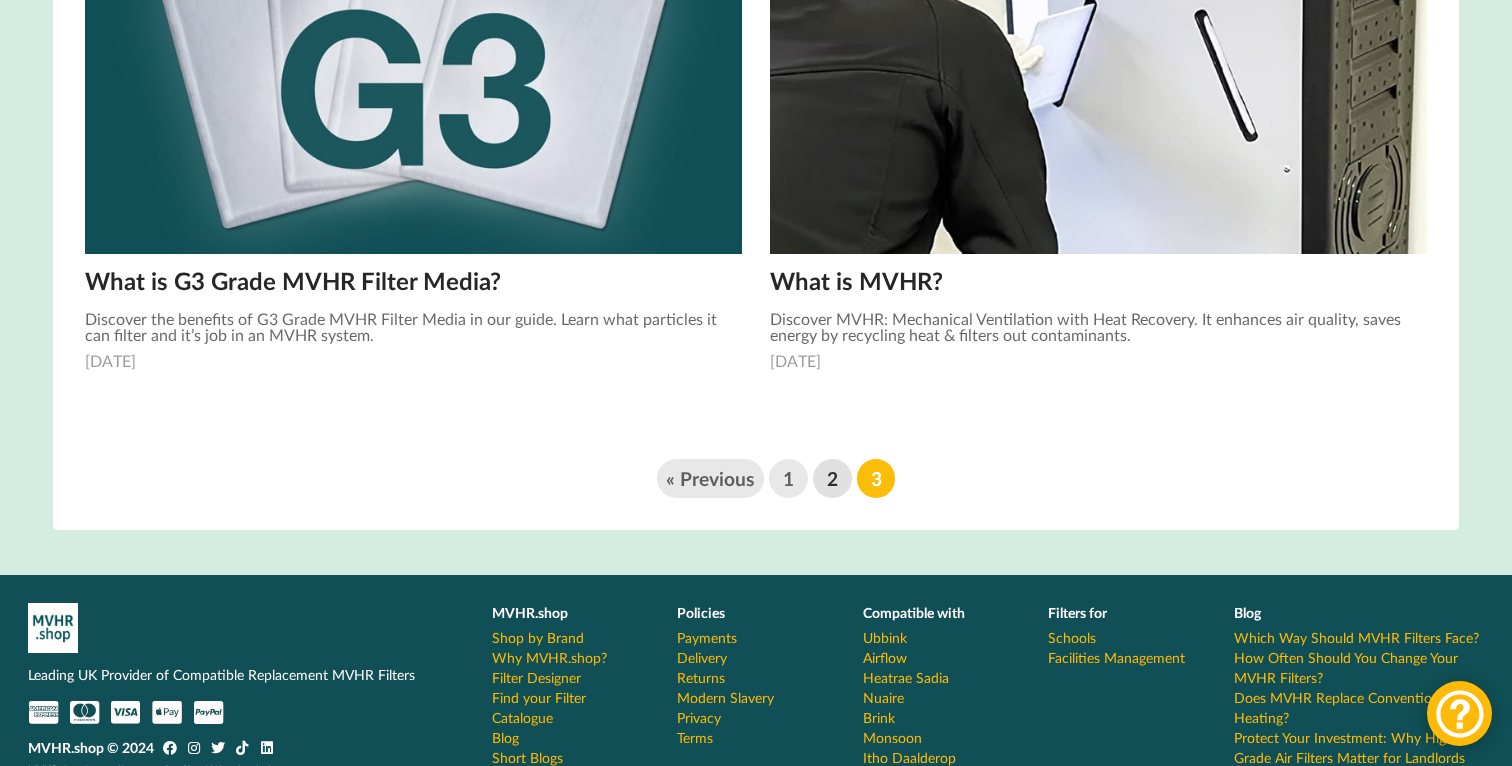 click on "2" at bounding box center (832, 478) 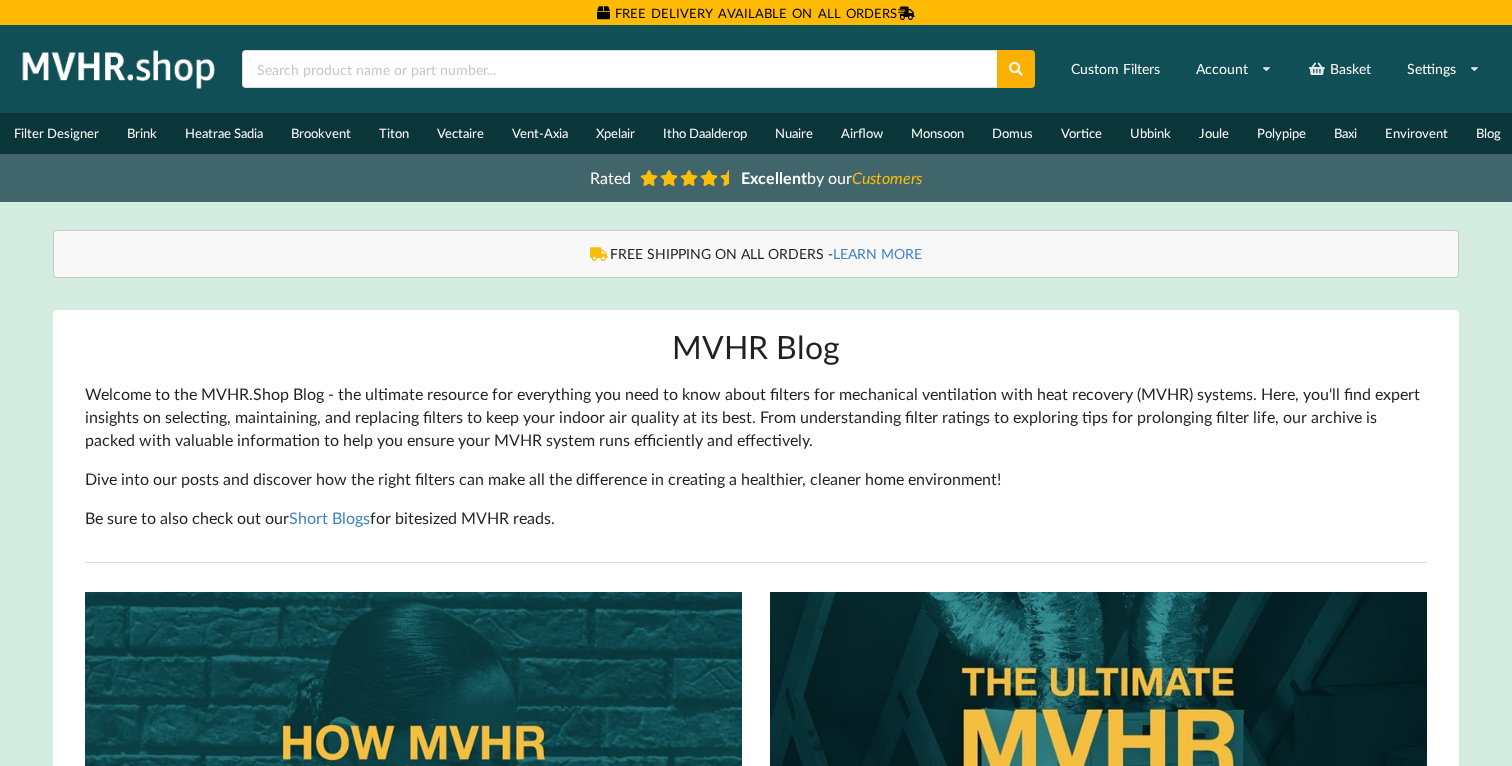 scroll, scrollTop: 0, scrollLeft: 0, axis: both 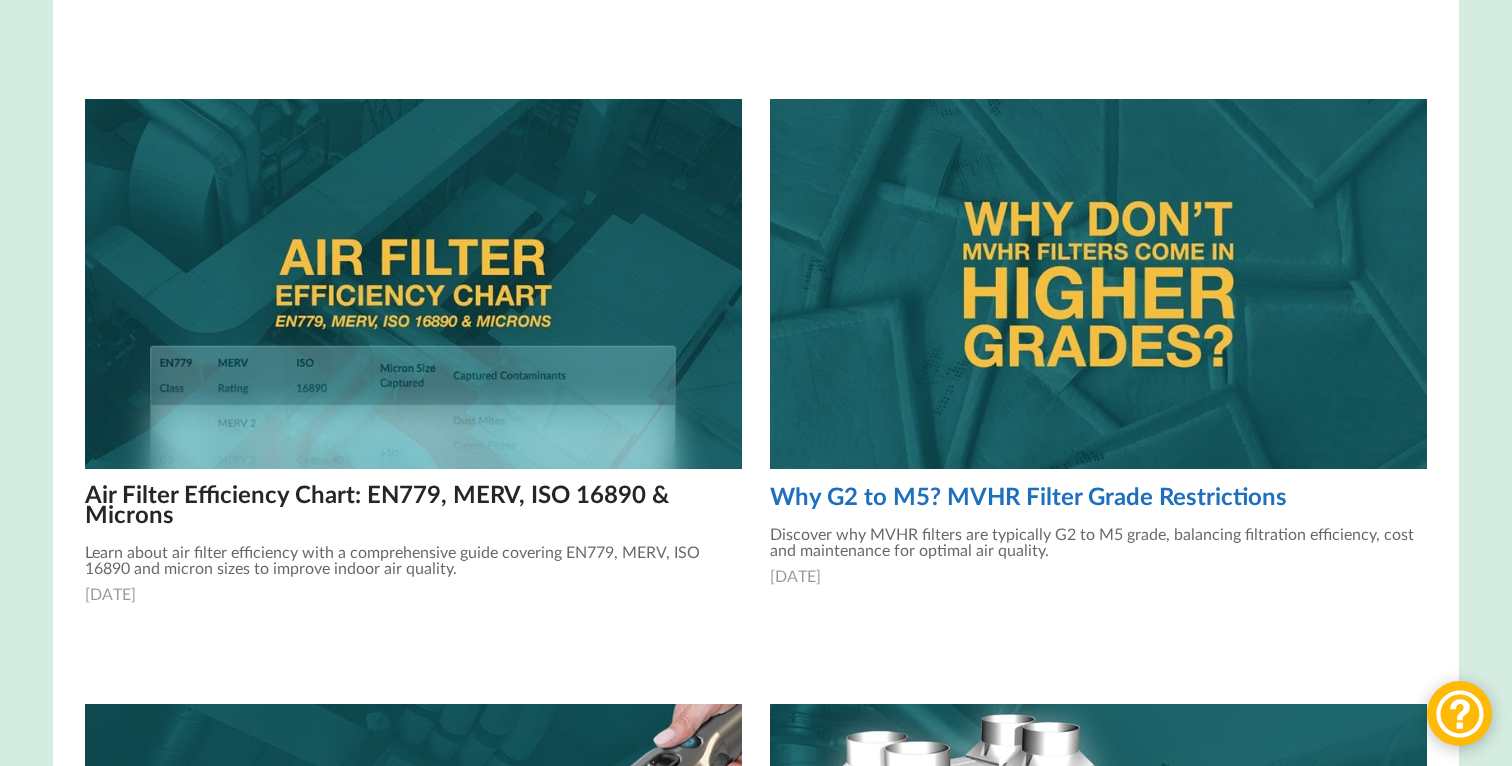 click on "Why G2 to M5? MVHR Filter Grade Restrictions" at bounding box center [1028, 496] 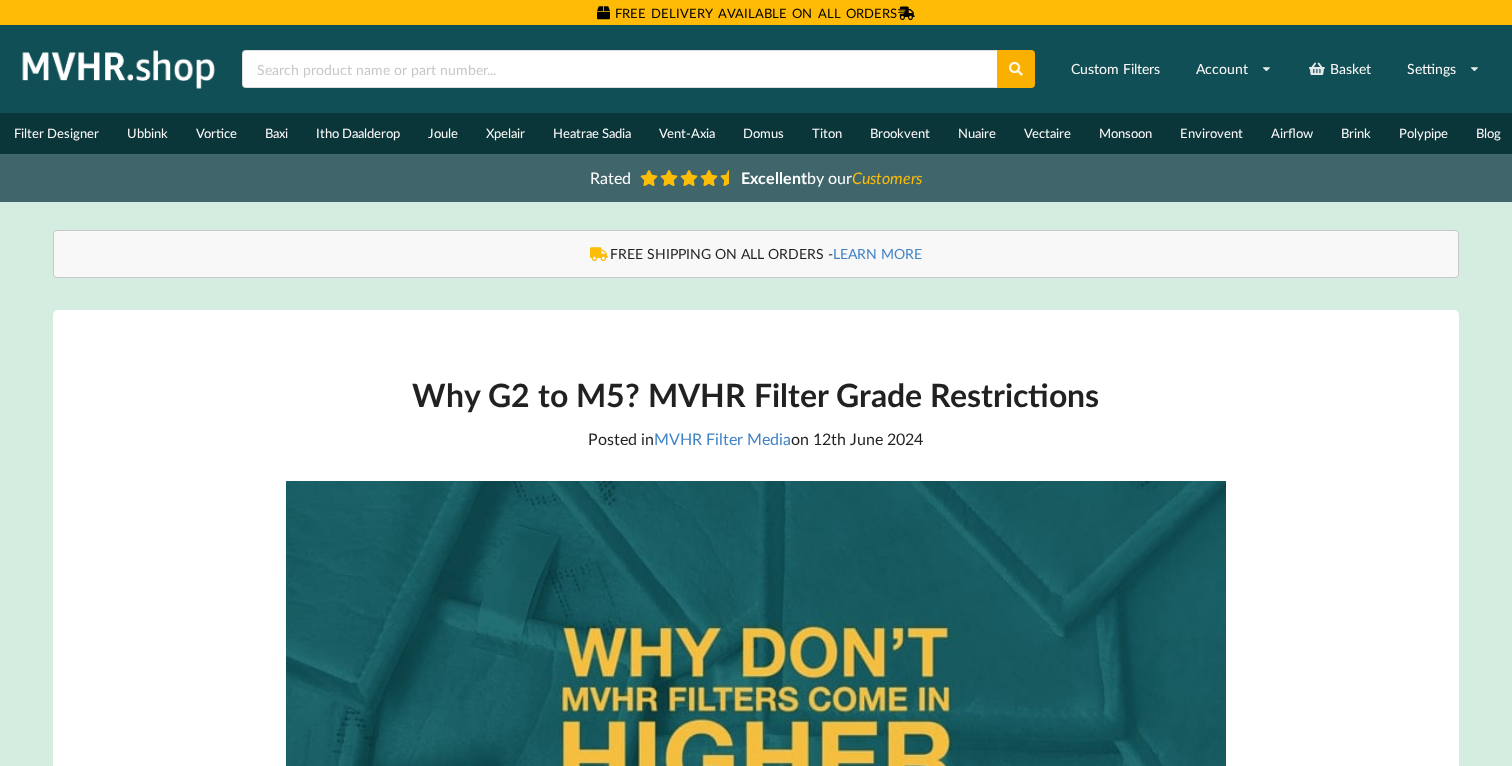 scroll, scrollTop: 0, scrollLeft: 0, axis: both 